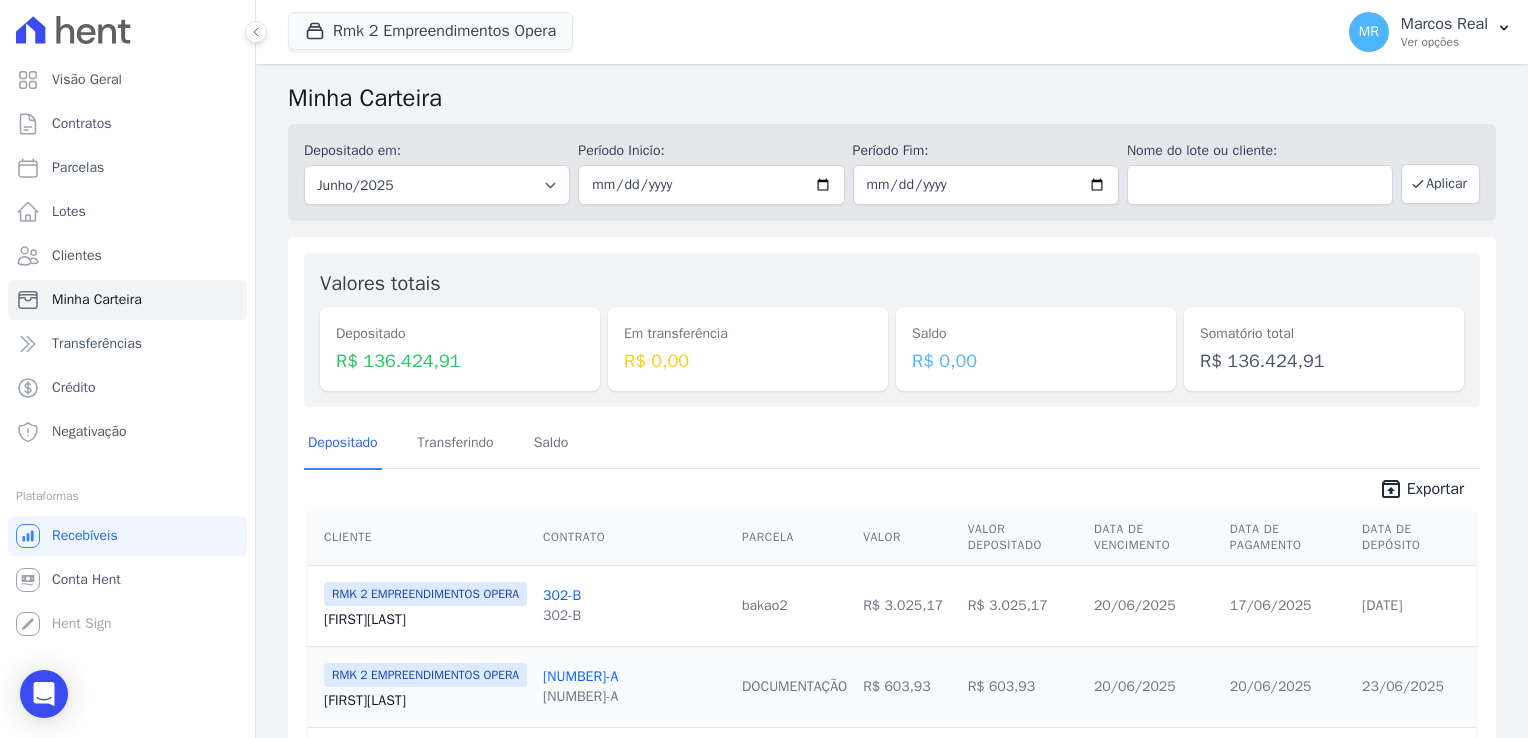 scroll, scrollTop: 0, scrollLeft: 0, axis: both 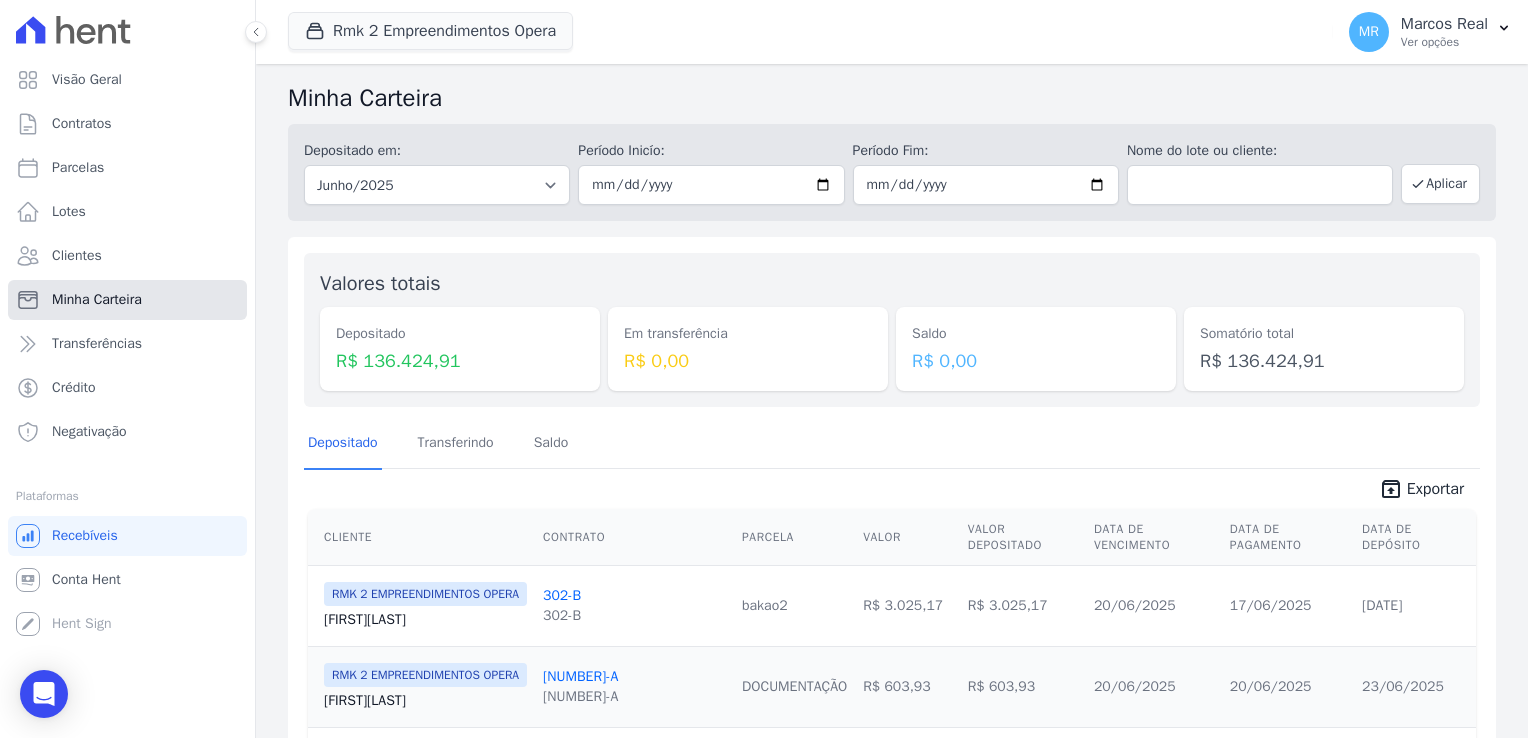 click on "Minha Carteira" at bounding box center (97, 300) 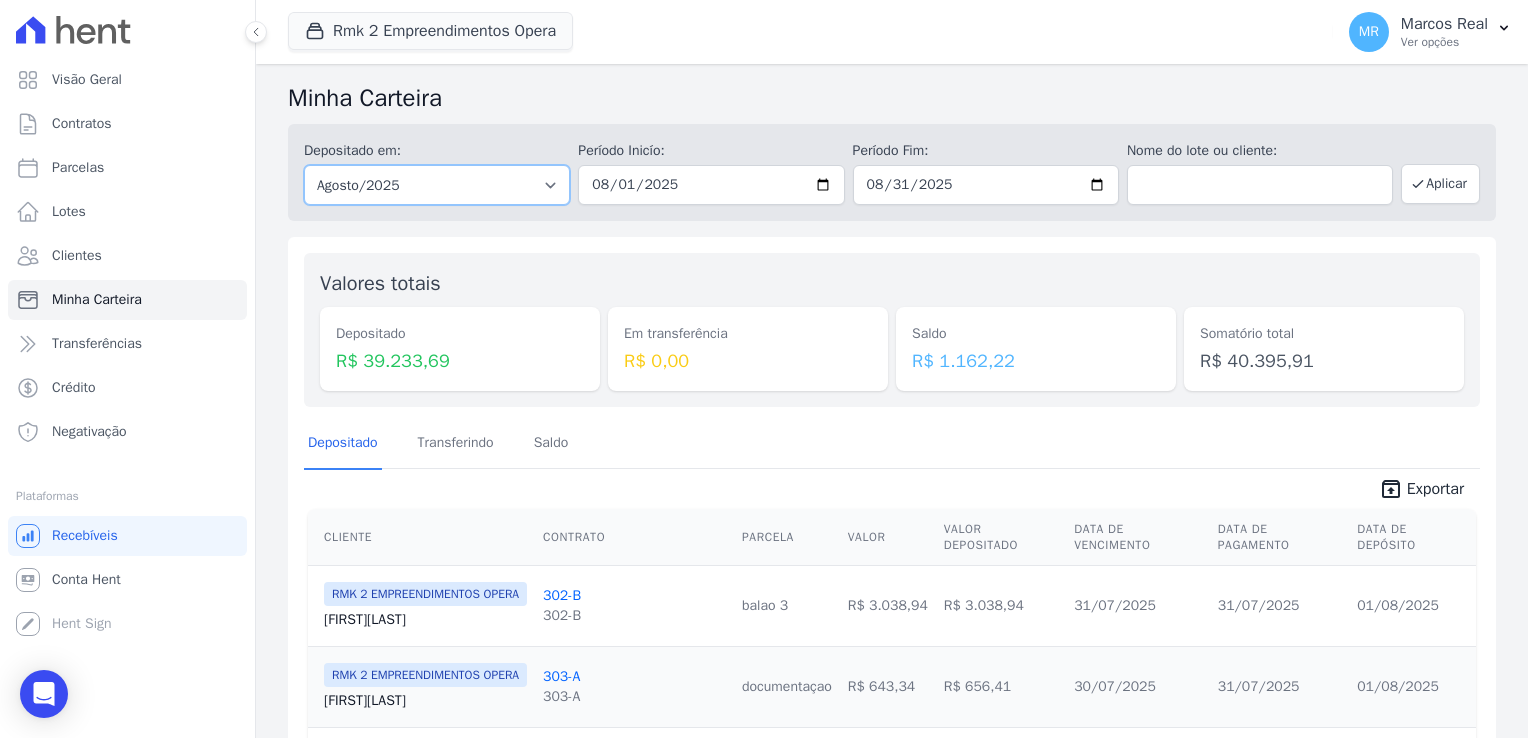click on "Todos os meses
Março/2024
Abril/2024
Maio/2024
Junho/2024
Julho/2024
Agosto/2024
Setembro/2024
Outubro/2024
Novembro/2024
Dezembro/2024
Janeiro/2025
Fevereiro/2025
Março/2025
Abril/2025
Maio/2025
Junho/2025
Julho/2025
Agosto/2025
Setembro/2025
Outubro/2025
Novembro/2025
Dezembro/2025
Janeiro/2026
Fevereiro/2026
Março/2026
Abril/2026
Maio/2026
Junho/2026
Julho/2026
Agosto/2026
Setembro/2026
Outubro/2026
Novembro/2026
Dezembro/2026
Janeiro/2027
Fevereiro/2027
Março/2027
Abril/2027
Maio/2027
Junho/2027
Julho/2027
Agosto/2027
Setembro/2027
Outubro/2027
Novembro/2027
Dezembro/2027
Janeiro/2028
Fevereiro/2028
Março/2028
Abril/2028
Maio/2028
Junho/2028
Julho/2028
Agosto/2028
Setembro/2028
Outubro/2028
Novembro/2028
Dezembro/2028
Janeiro/2029
Fevereiro/2029
Março/2029
Abril/2029
Maio/2029" at bounding box center (437, 185) 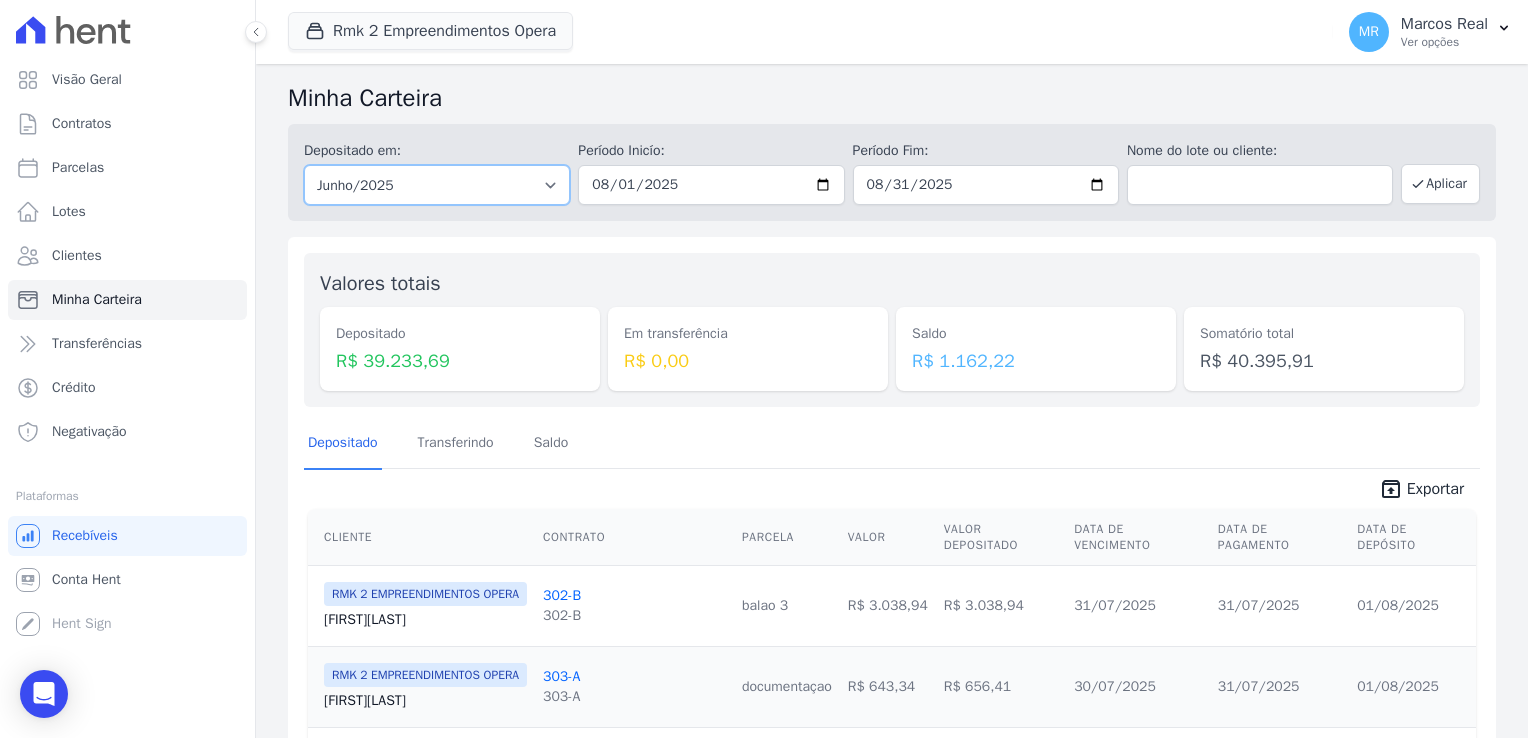 click on "Todos os meses
Março/2024
Abril/2024
Maio/2024
Junho/2024
Julho/2024
Agosto/2024
Setembro/2024
Outubro/2024
Novembro/2024
Dezembro/2024
Janeiro/2025
Fevereiro/2025
Março/2025
Abril/2025
Maio/2025
Junho/2025
Julho/2025
Agosto/2025
Setembro/2025
Outubro/2025
Novembro/2025
Dezembro/2025
Janeiro/2026
Fevereiro/2026
Março/2026
Abril/2026
Maio/2026
Junho/2026
Julho/2026
Agosto/2026
Setembro/2026
Outubro/2026
Novembro/2026
Dezembro/2026
Janeiro/2027
Fevereiro/2027
Março/2027
Abril/2027
Maio/2027
Junho/2027
Julho/2027
Agosto/2027
Setembro/2027
Outubro/2027
Novembro/2027
Dezembro/2027
Janeiro/2028
Fevereiro/2028
Março/2028
Abril/2028
Maio/2028
Junho/2028
Julho/2028
Agosto/2028
Setembro/2028
Outubro/2028
Novembro/2028
Dezembro/2028
Janeiro/2029
Fevereiro/2029
Março/2029
Abril/2029
Maio/2029" at bounding box center (437, 185) 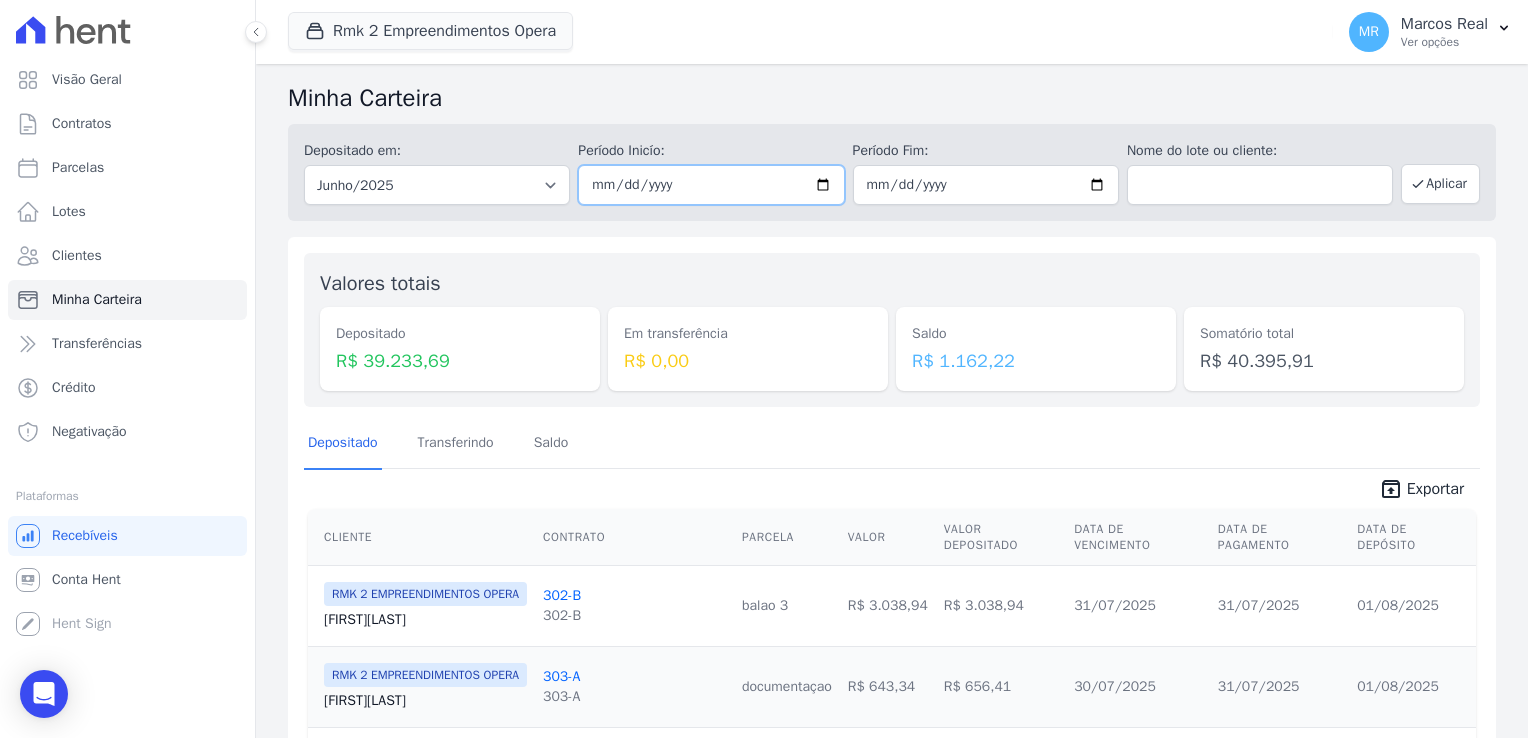 click at bounding box center [711, 185] 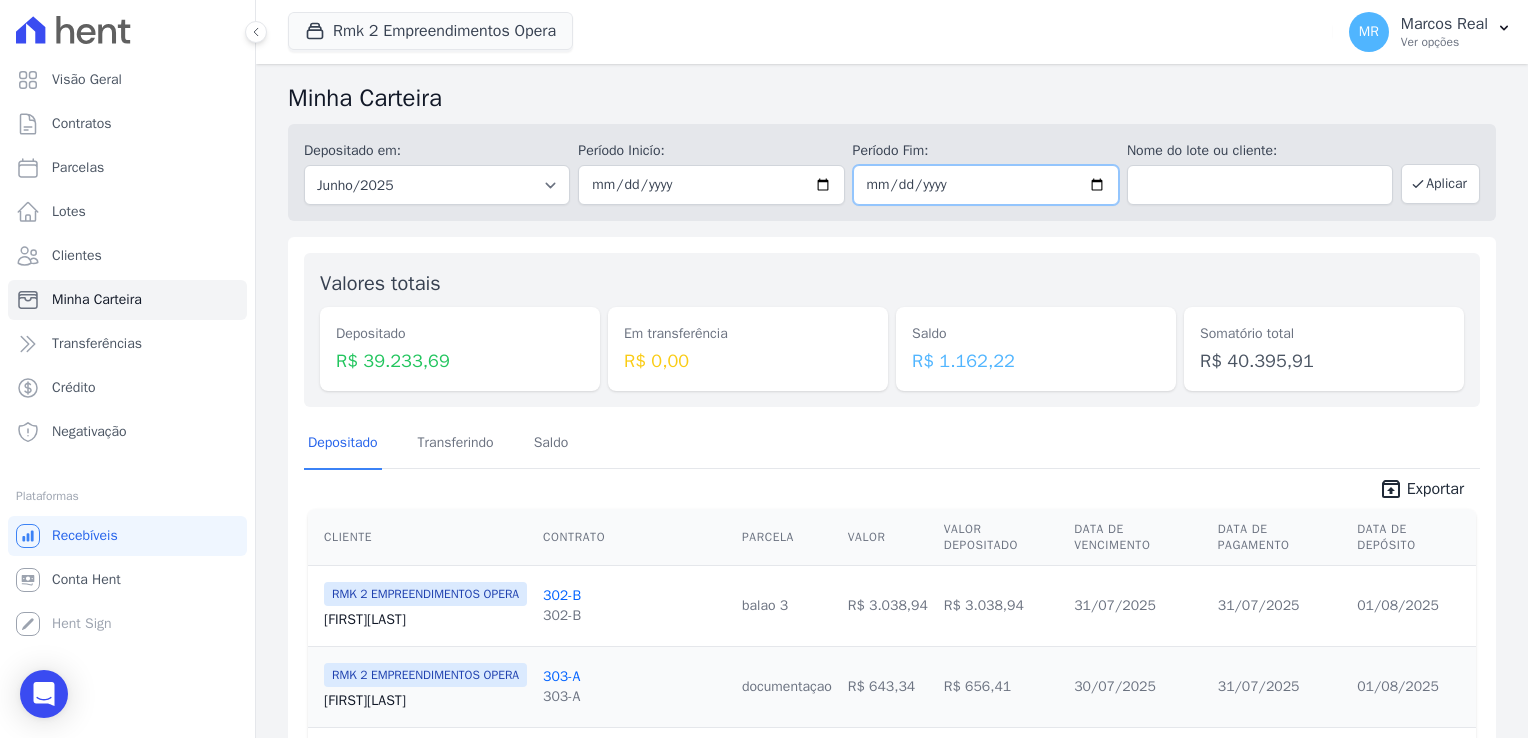 click at bounding box center (986, 185) 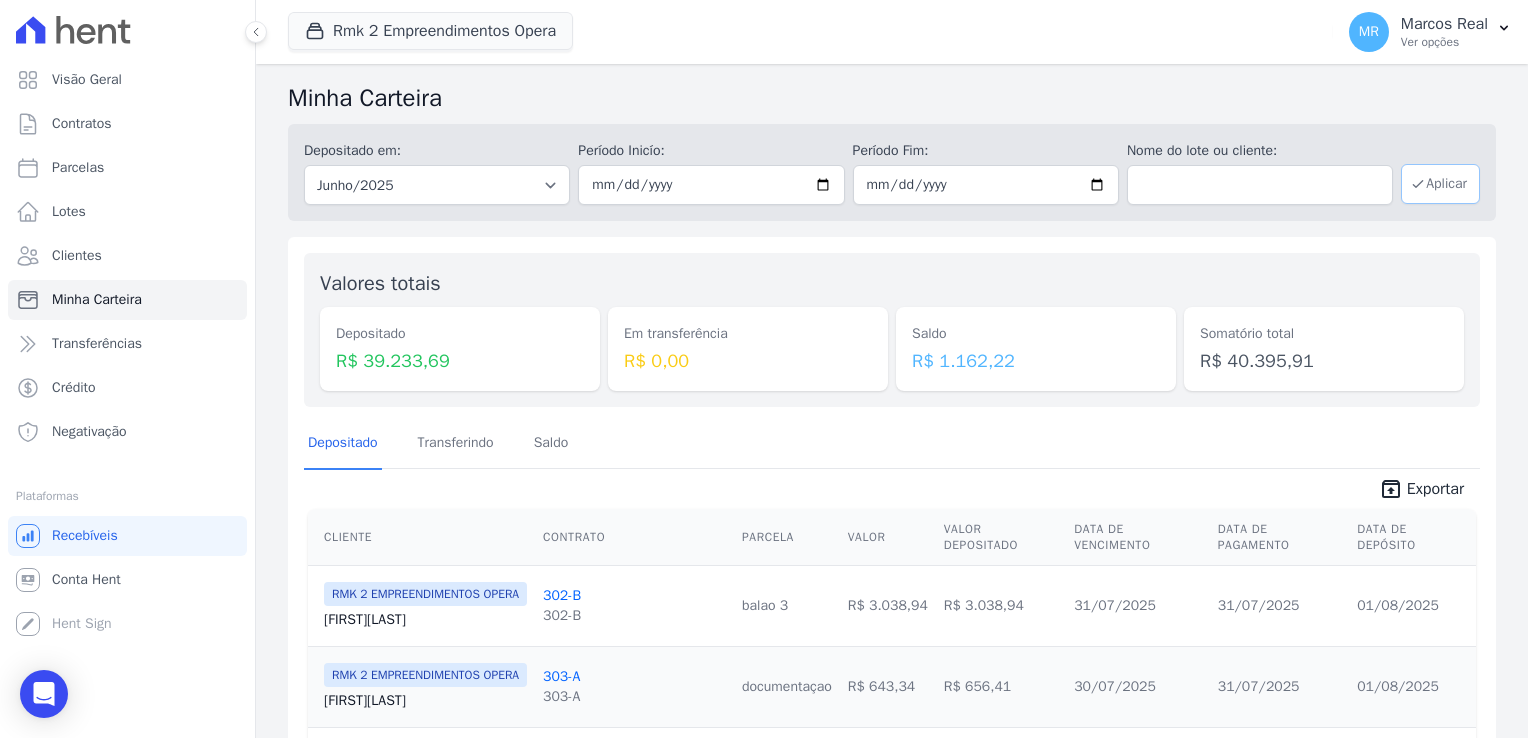 click on "Aplicar" at bounding box center [1440, 184] 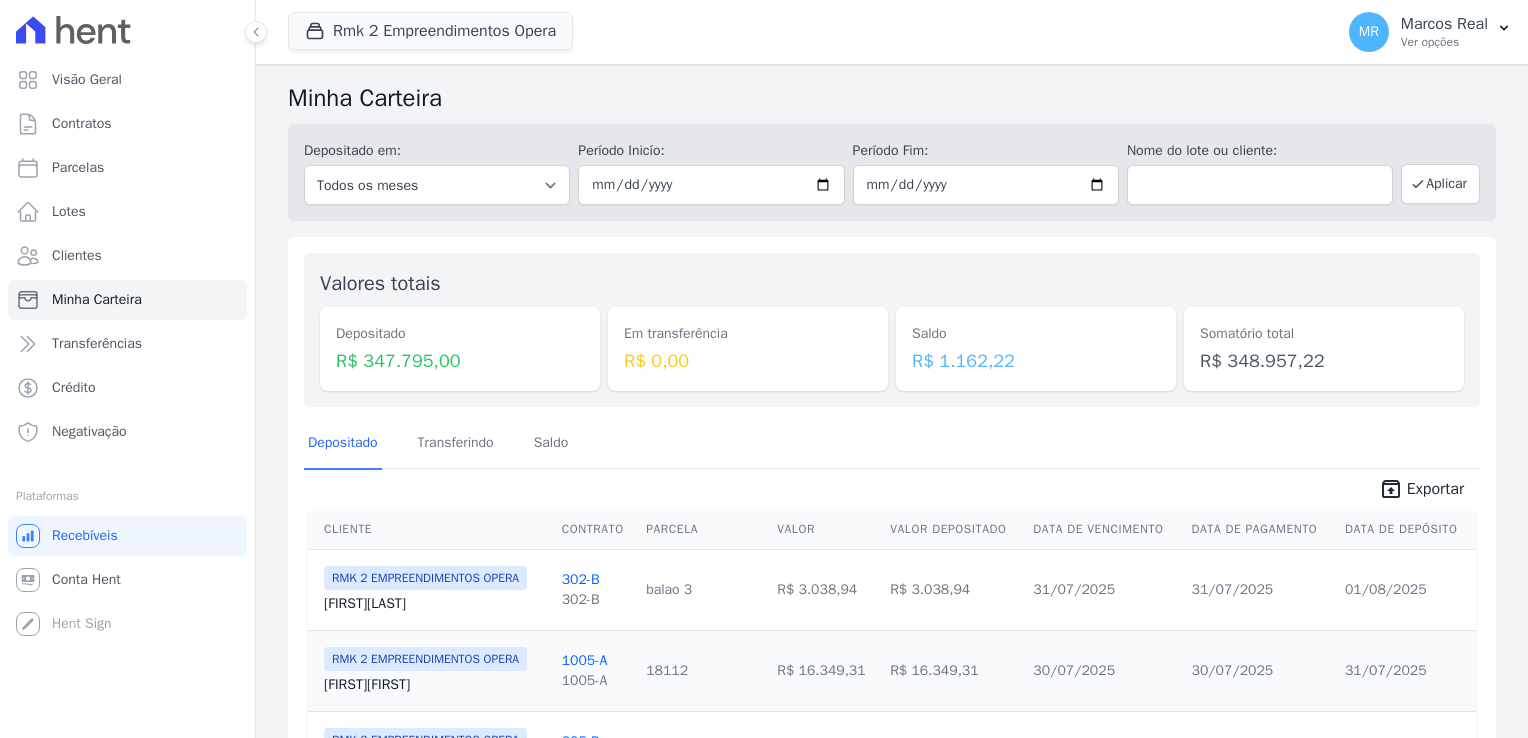 scroll, scrollTop: 0, scrollLeft: 0, axis: both 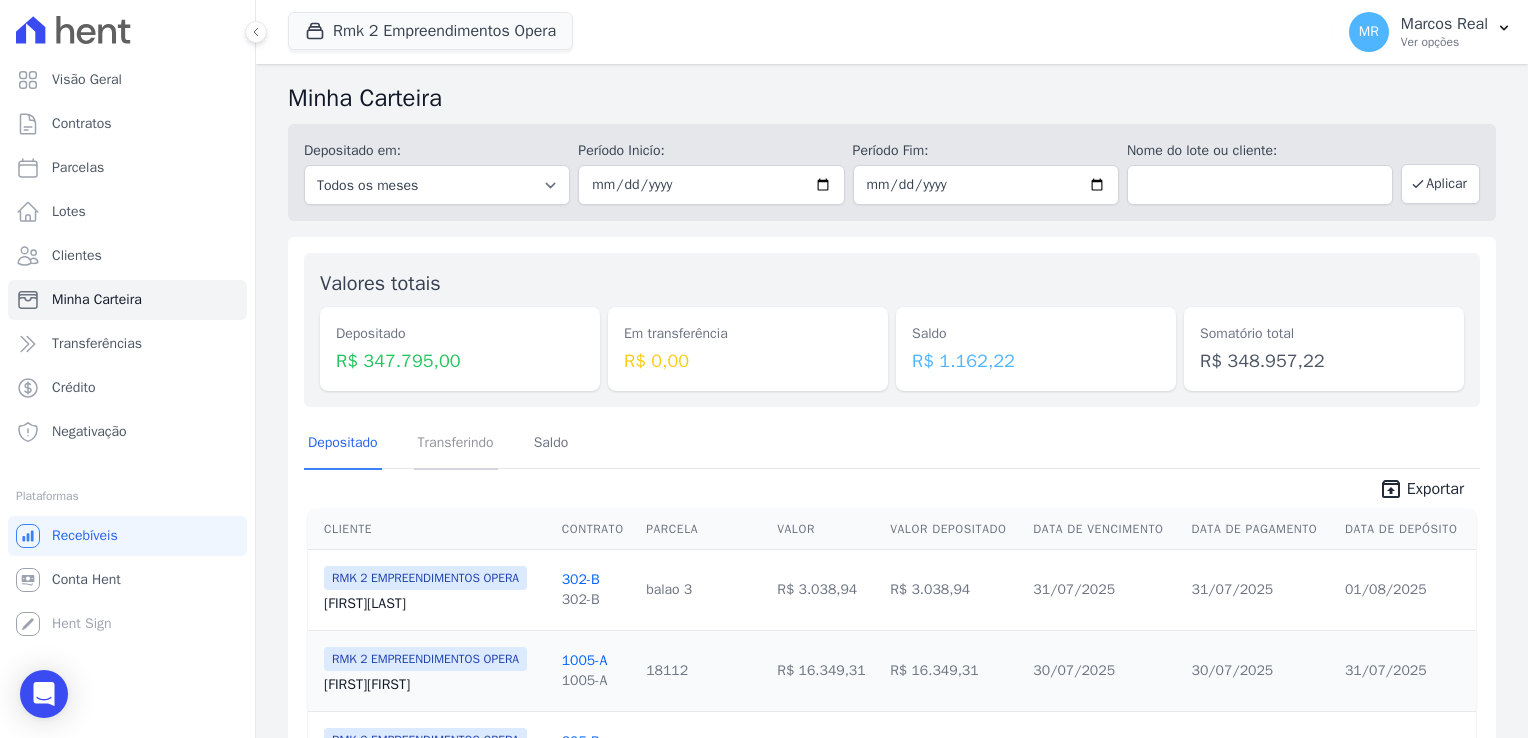 click on "Transferindo" at bounding box center [456, 444] 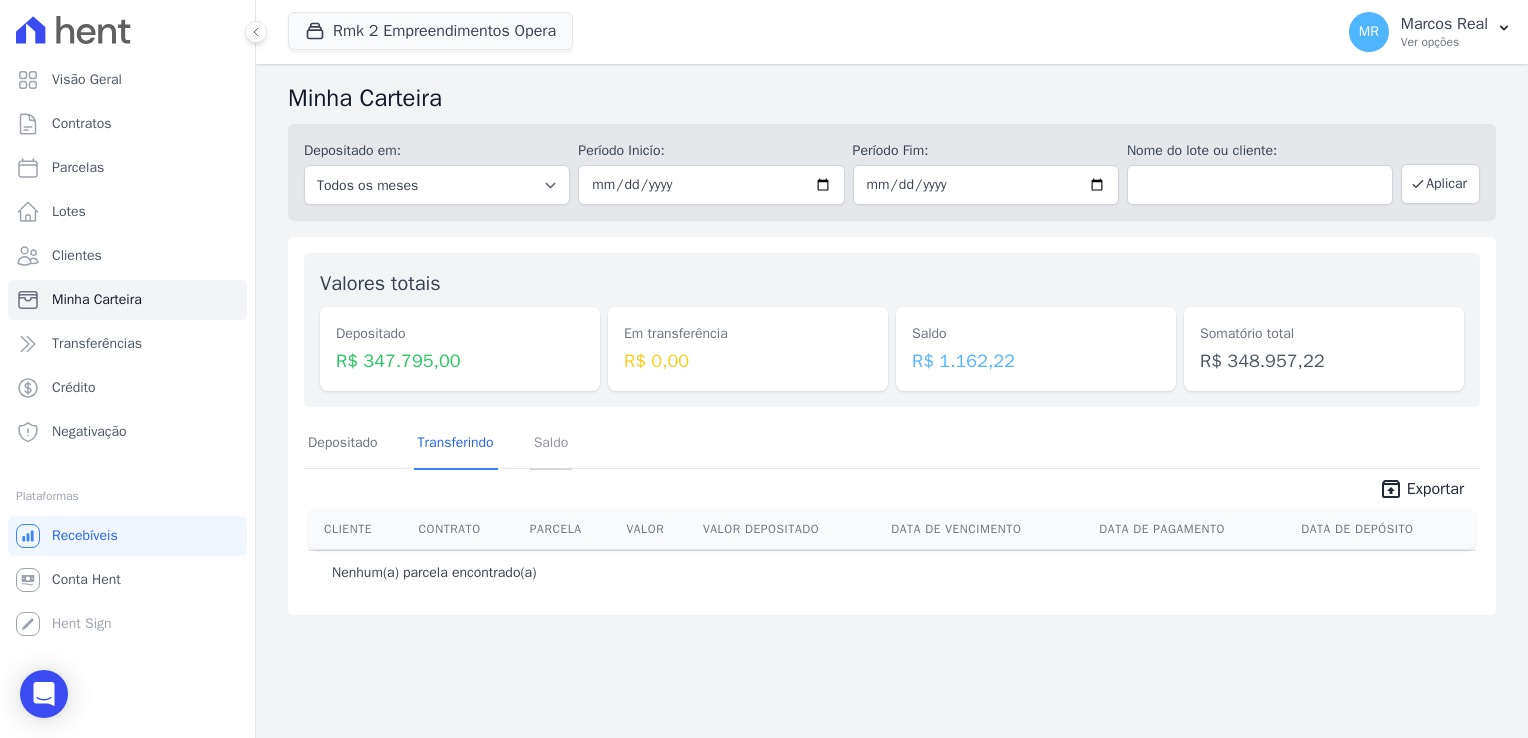click on "Saldo" at bounding box center (551, 444) 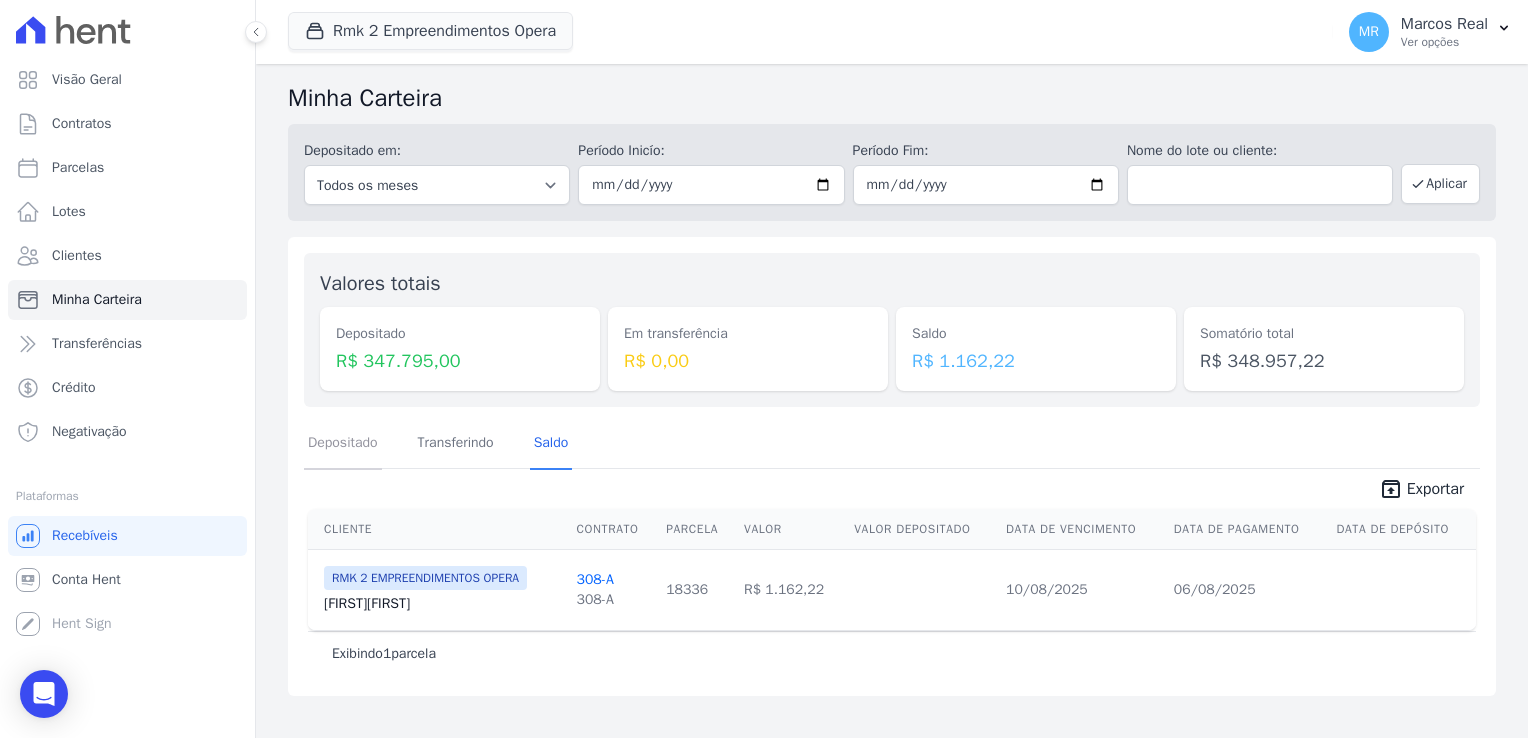 click on "Depositado" at bounding box center [343, 444] 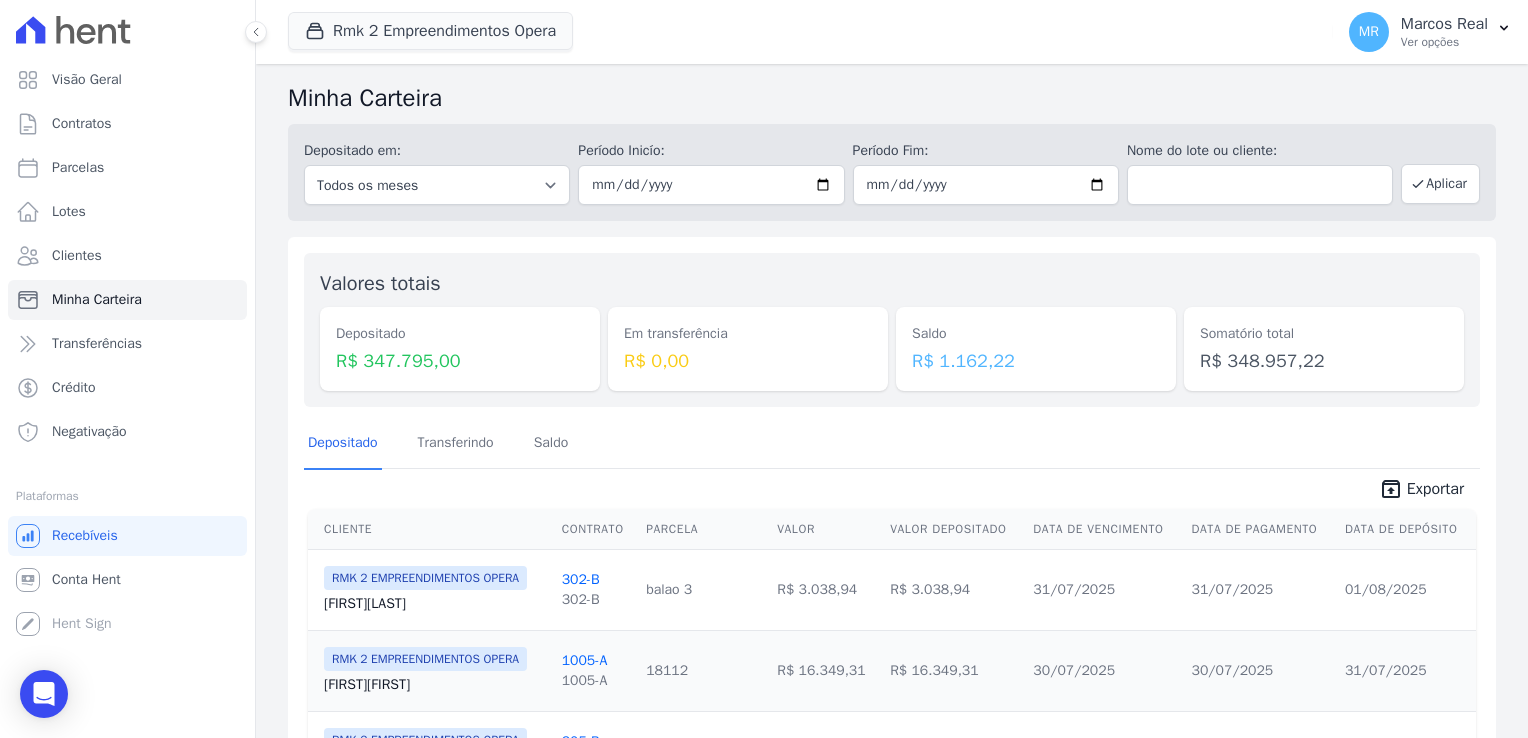 click on "Exportar" at bounding box center [1435, 489] 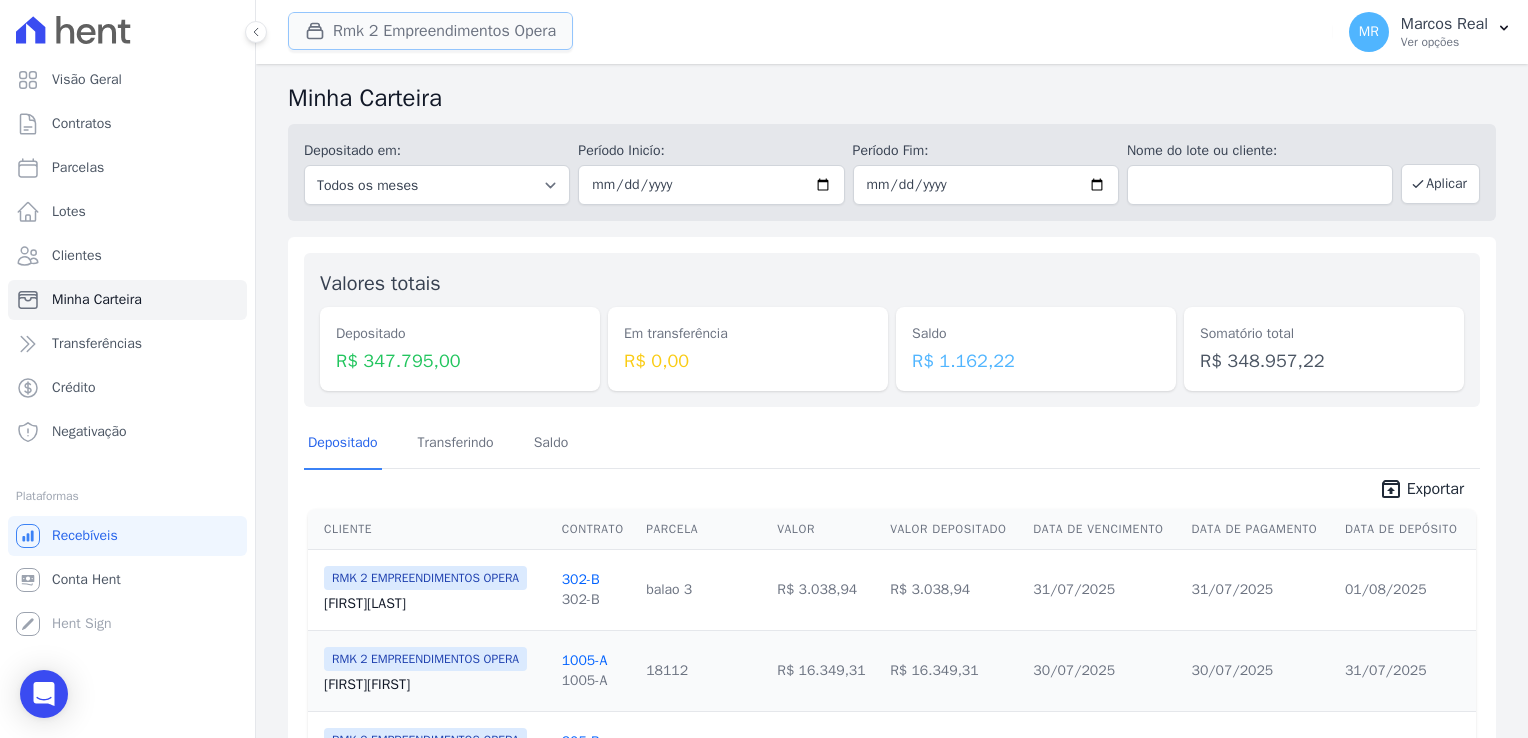 click on "Rmk 2 Empreendimentos Opera" at bounding box center [430, 31] 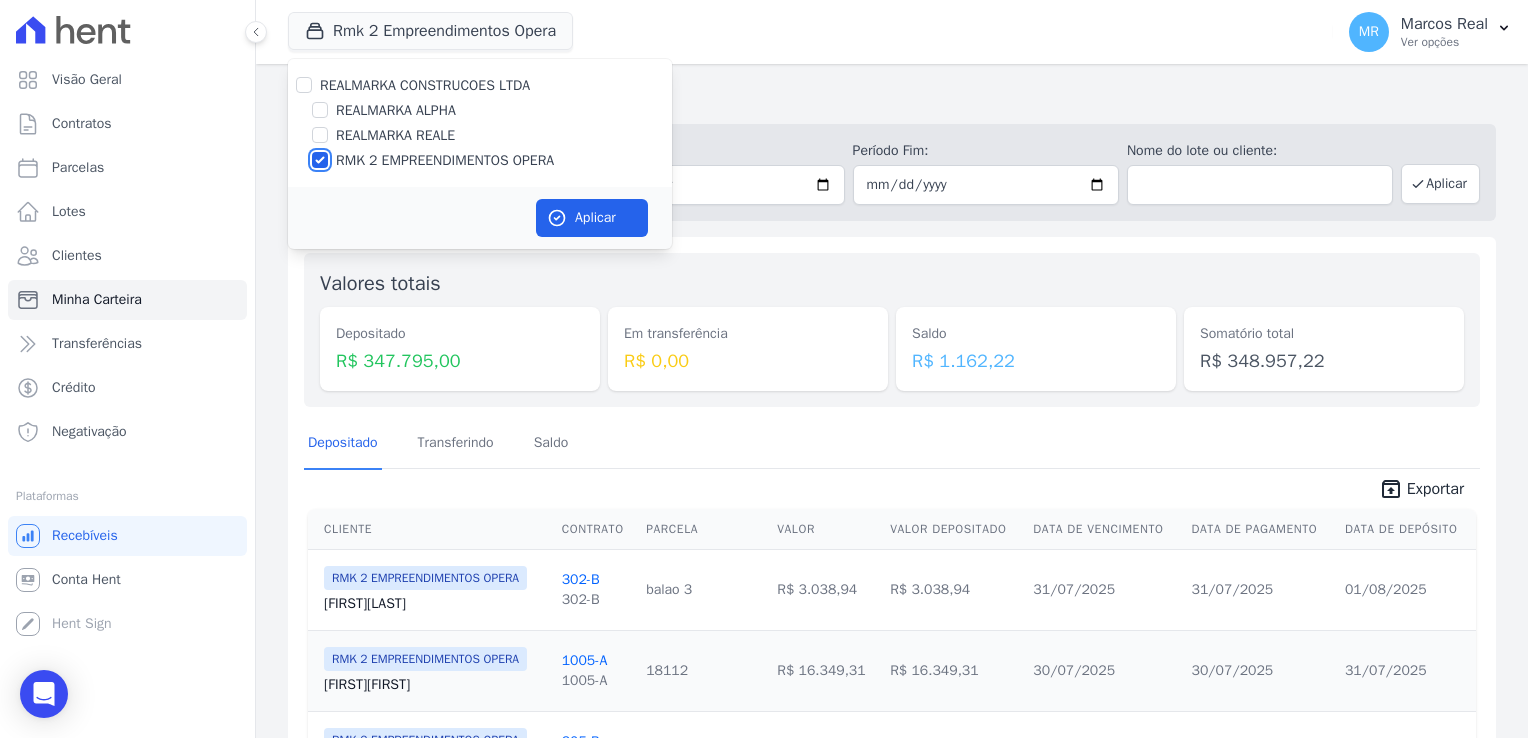 click on "RMK 2 EMPREENDIMENTOS OPERA" at bounding box center (320, 160) 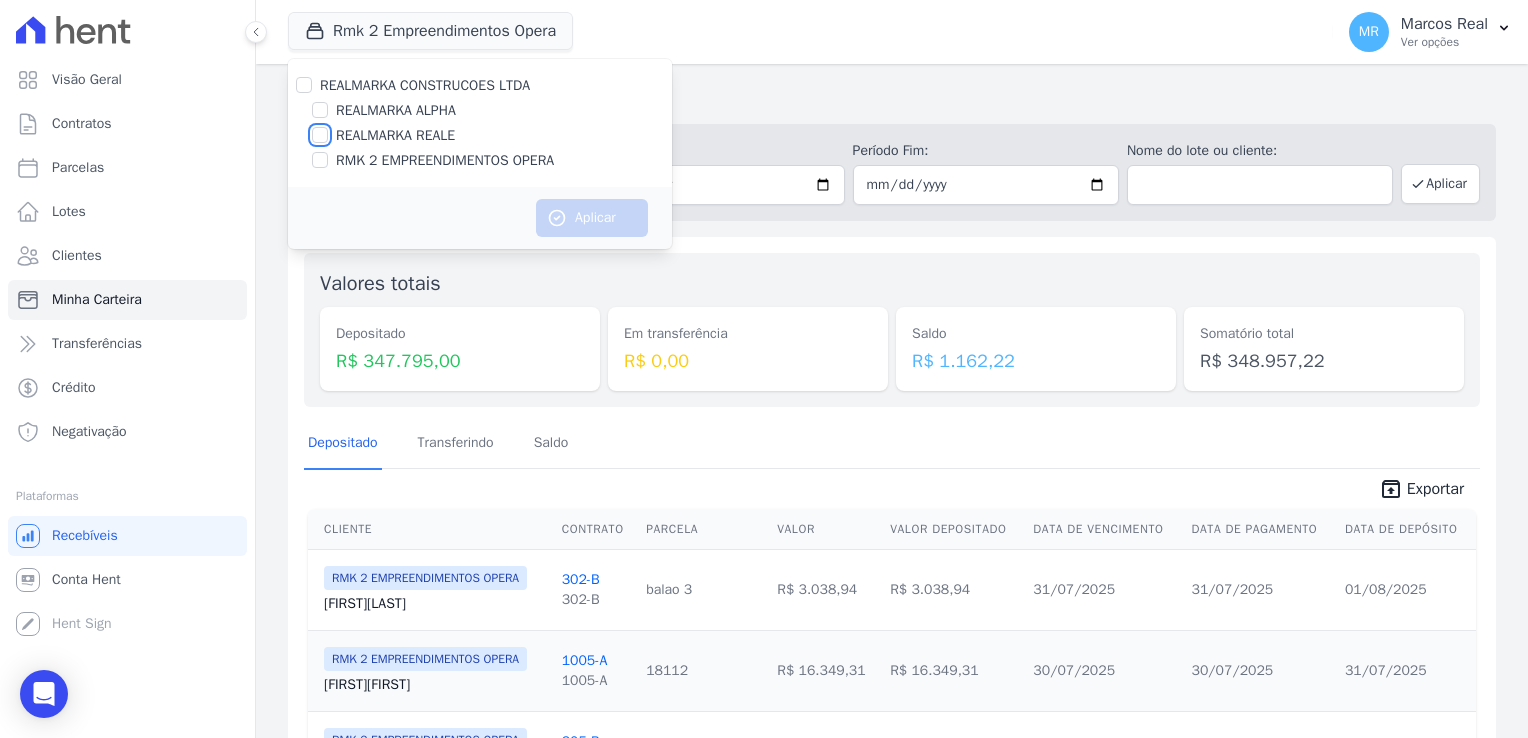 click on "REALMARKA REALE" at bounding box center [320, 135] 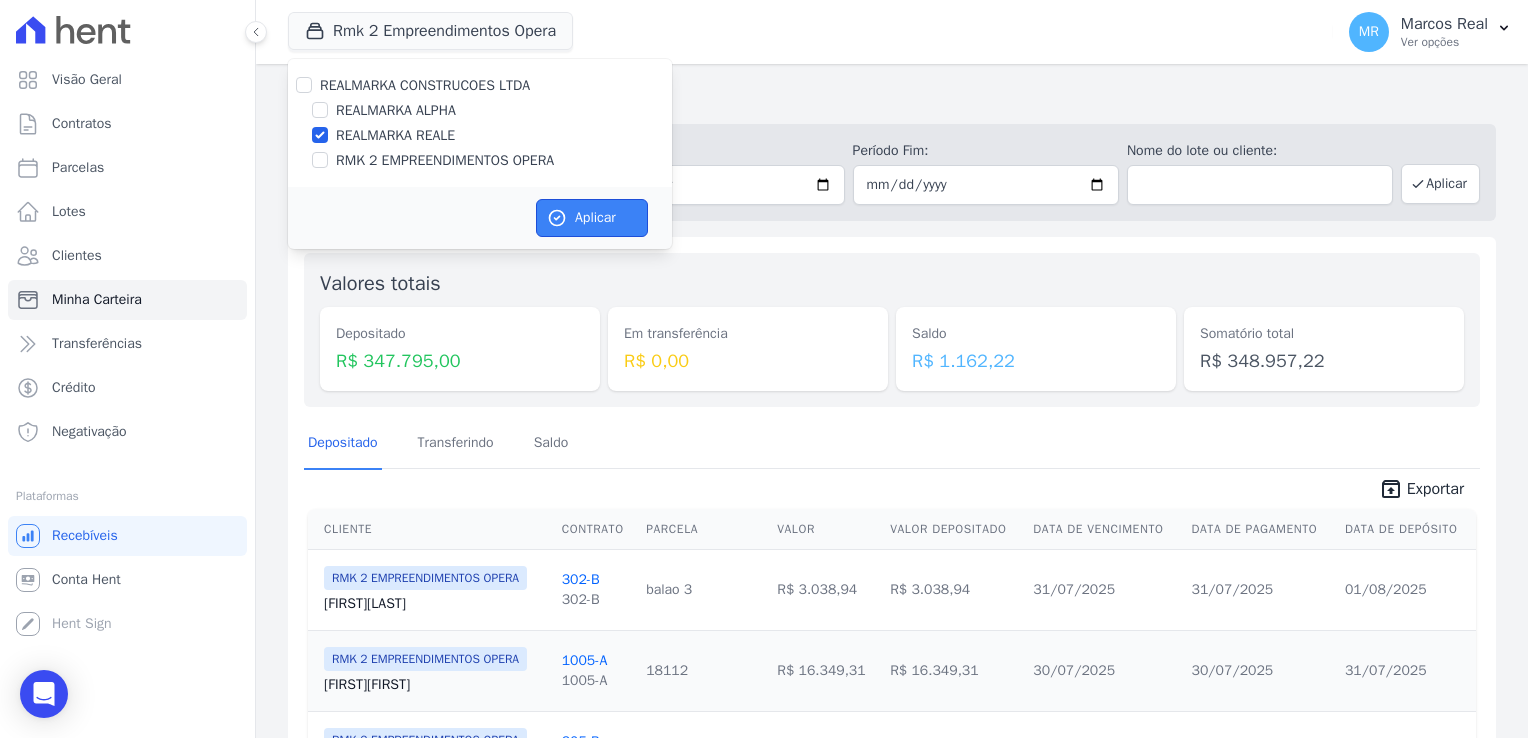 click on "Aplicar" at bounding box center [592, 218] 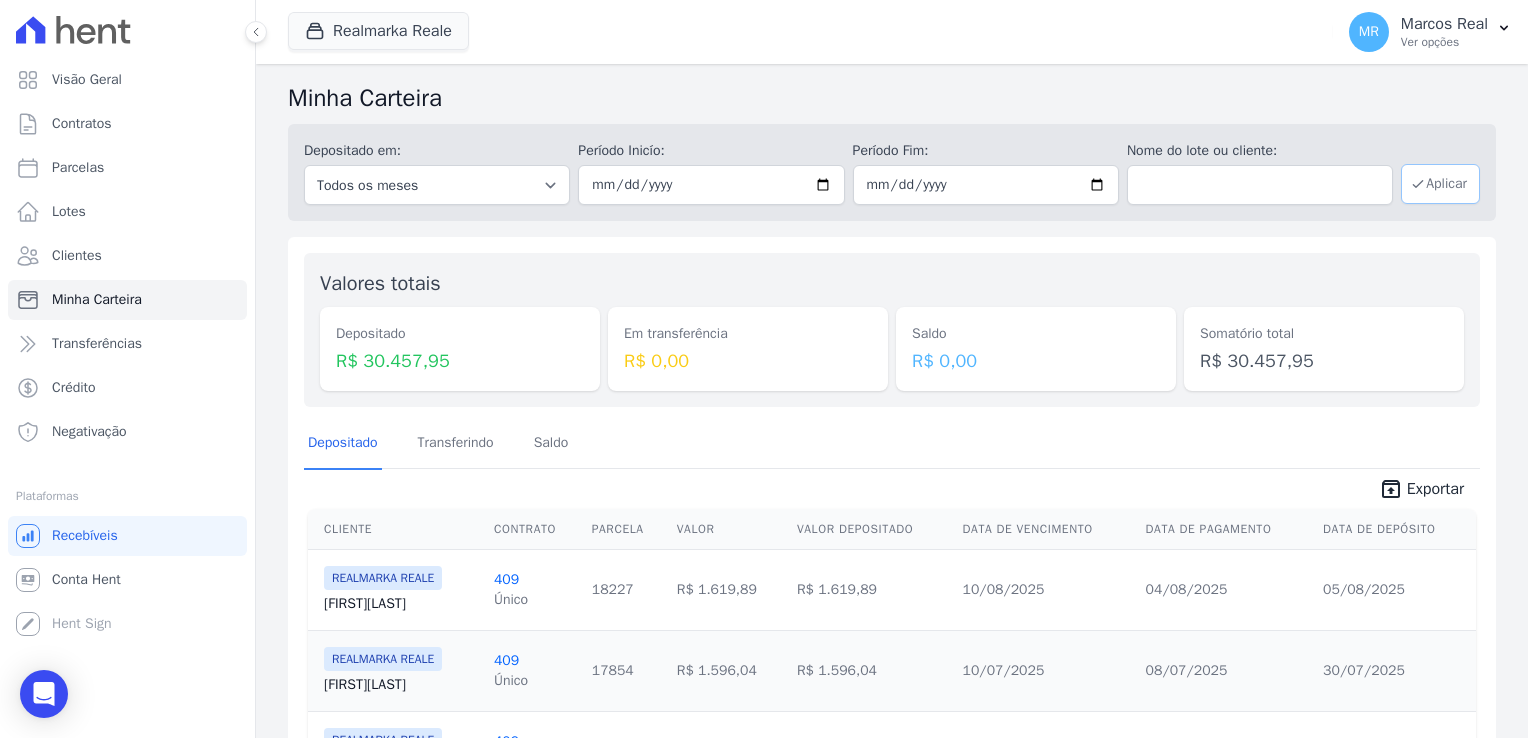 click on "Aplicar" at bounding box center (1440, 184) 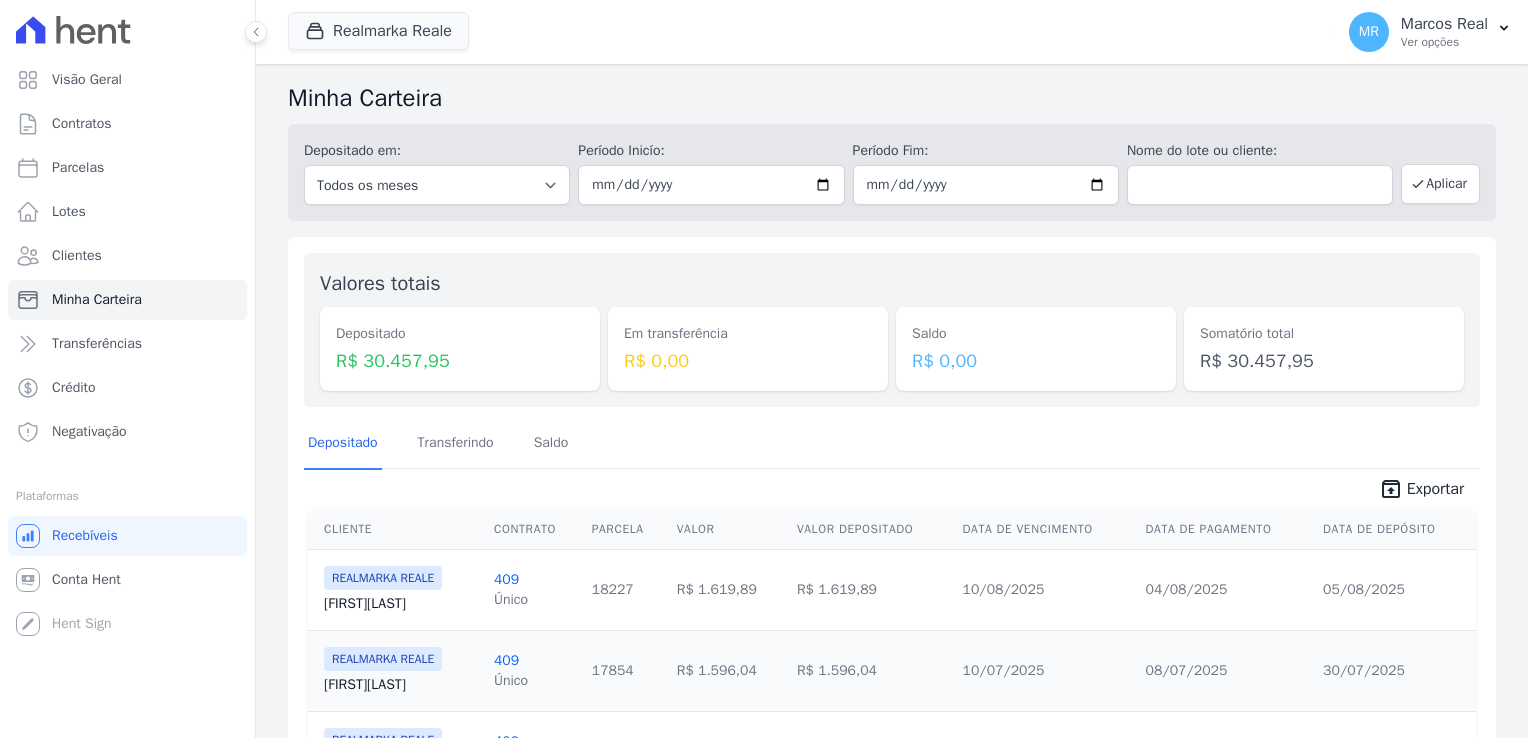 scroll, scrollTop: 0, scrollLeft: 0, axis: both 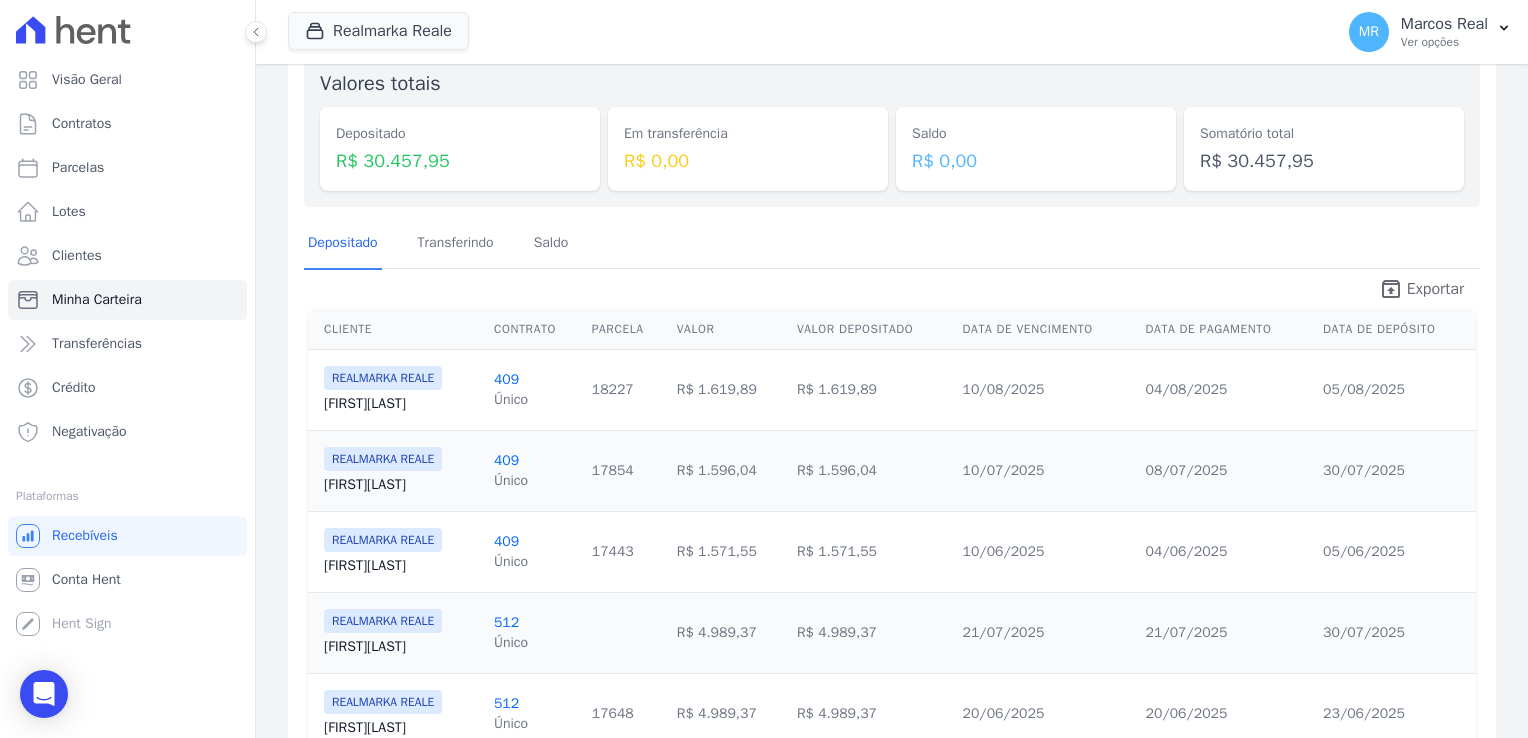 click on "Exportar" at bounding box center (1435, 289) 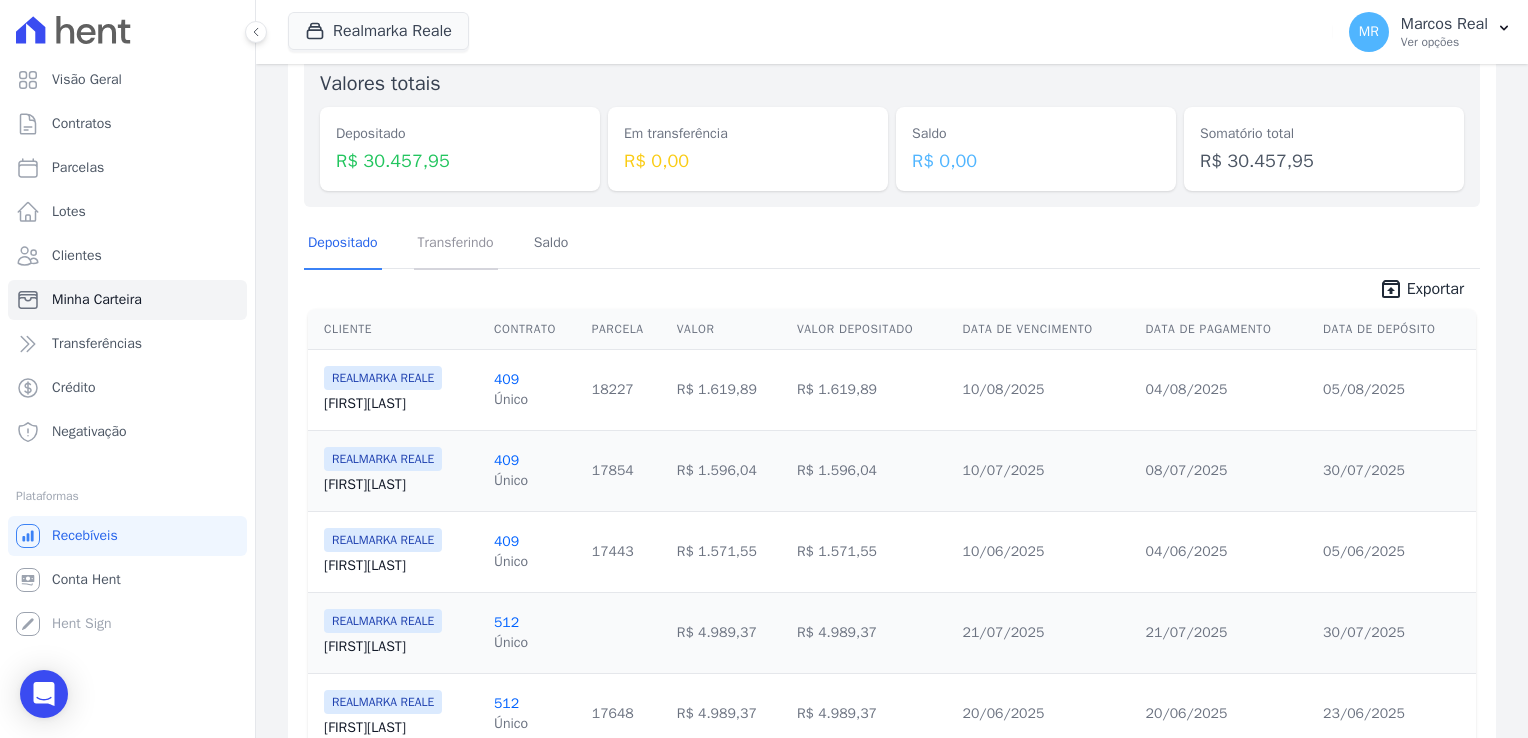 click on "Transferindo" at bounding box center [456, 244] 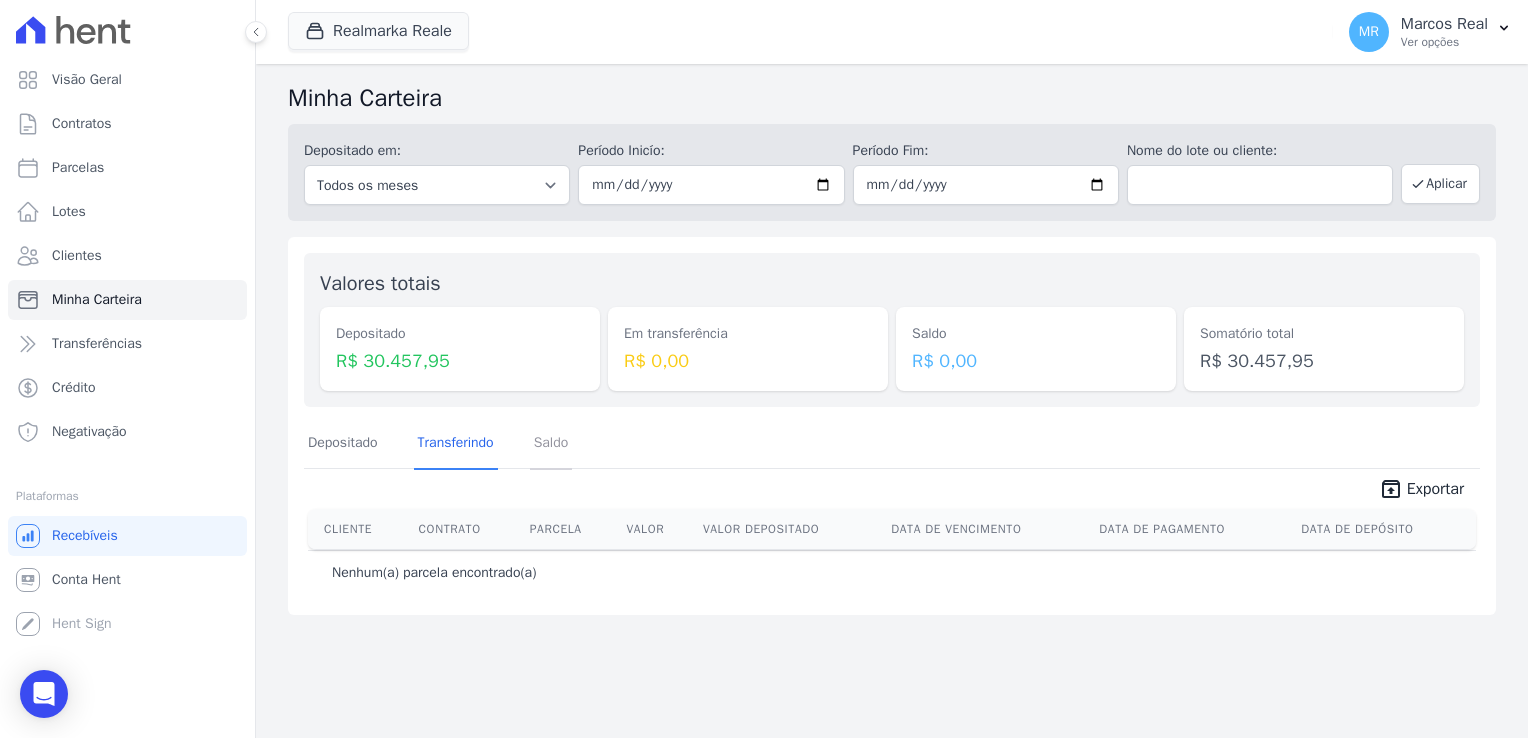 click on "Saldo" at bounding box center (551, 444) 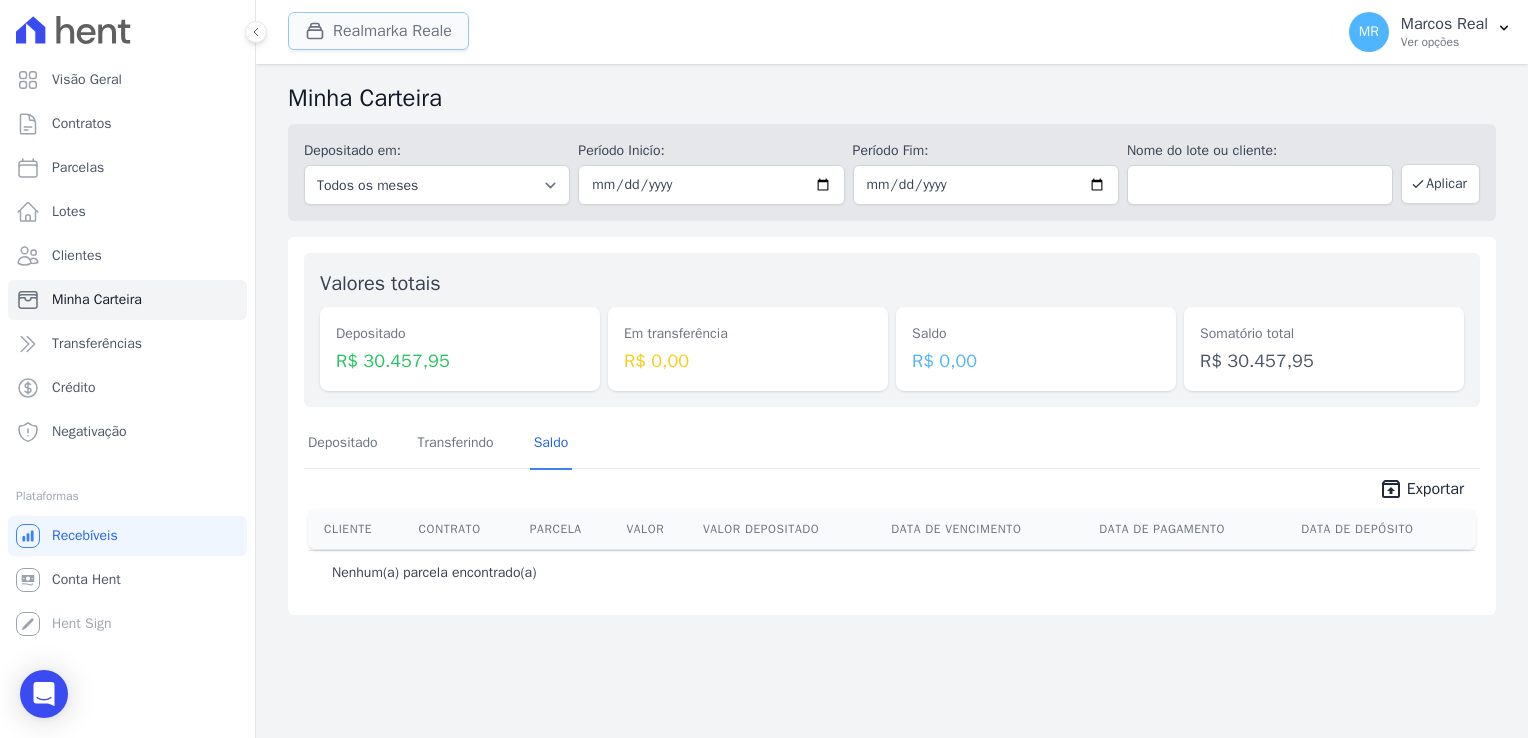 click on "Realmarka Reale" at bounding box center [378, 31] 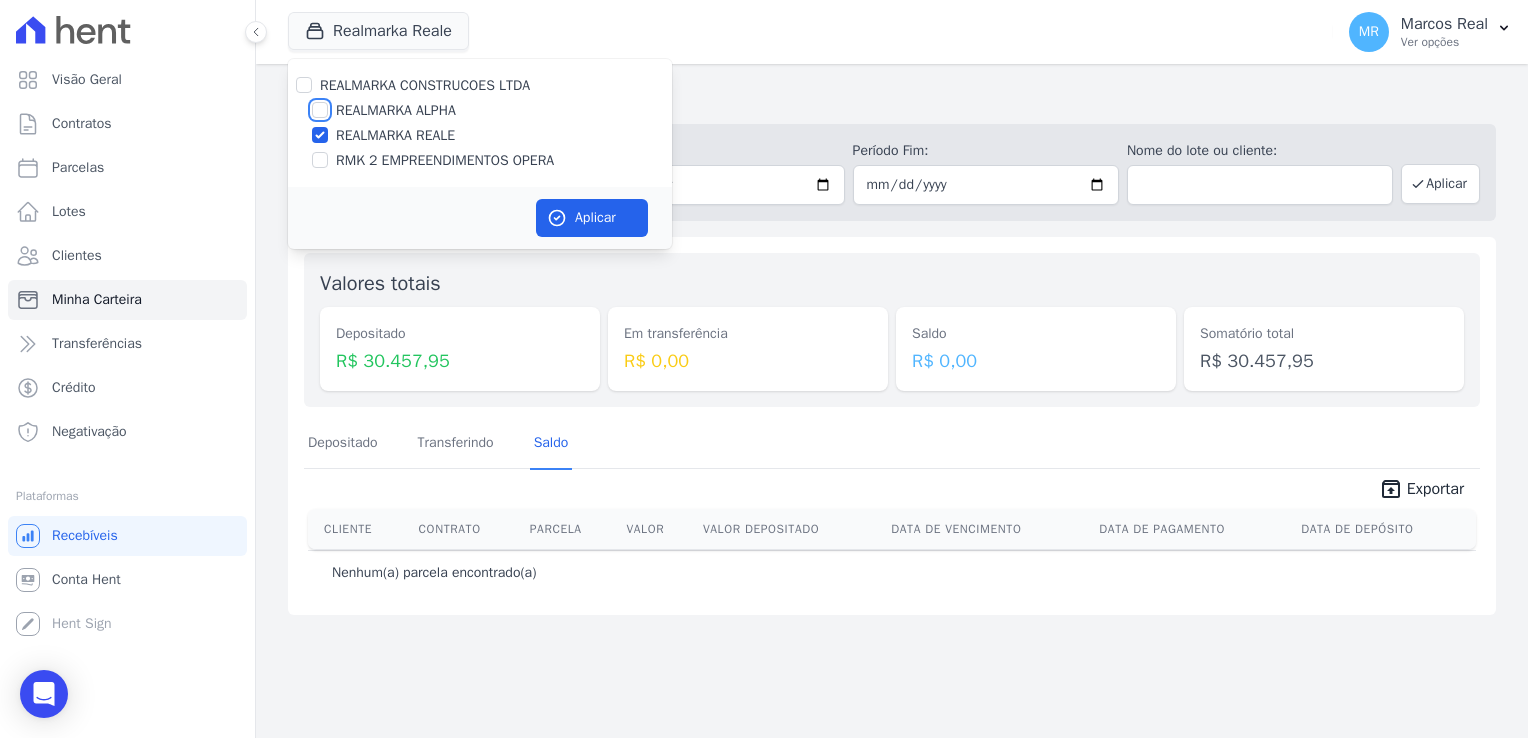 click on "REALMARKA ALPHA" at bounding box center (320, 110) 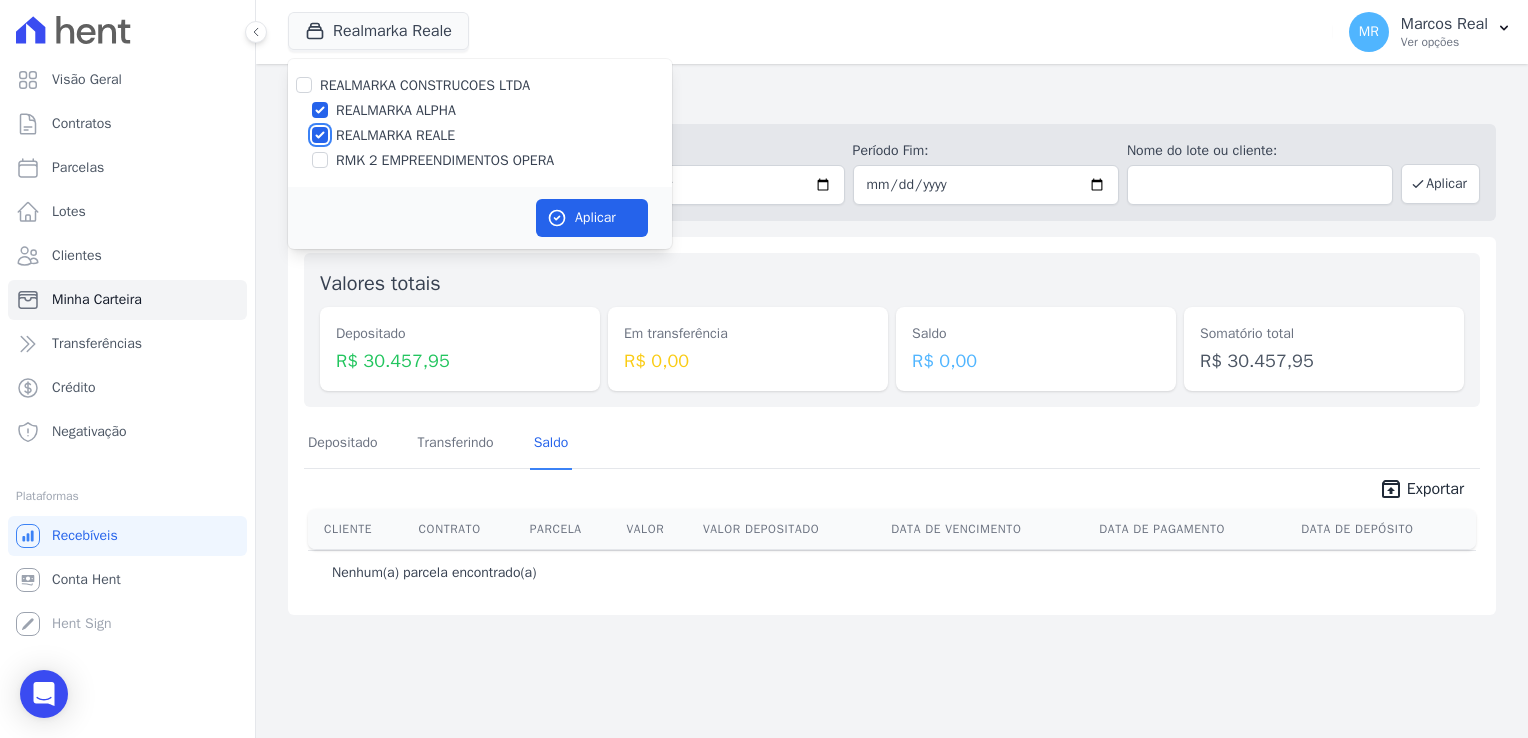 click on "REALMARKA REALE" at bounding box center [320, 135] 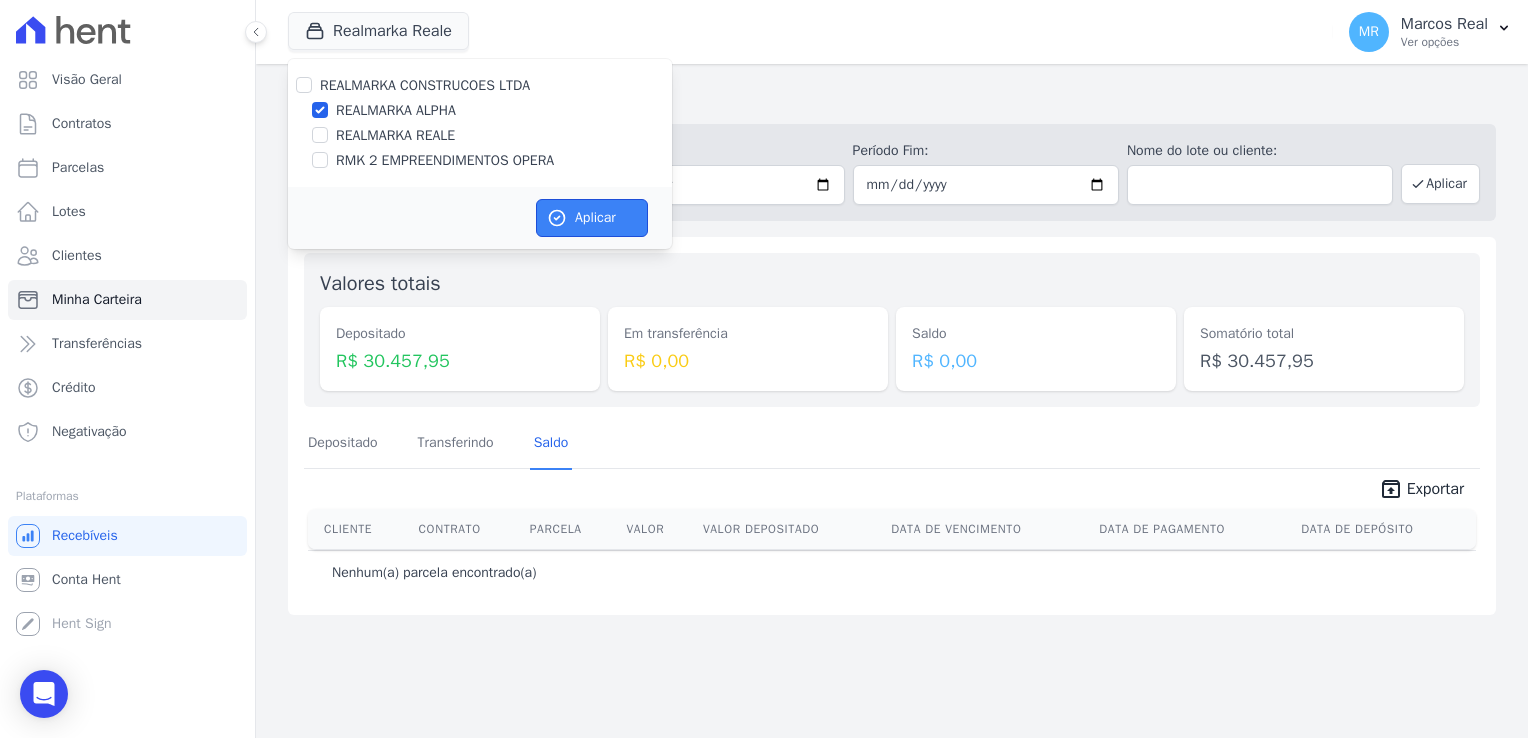 click on "Aplicar" at bounding box center (592, 218) 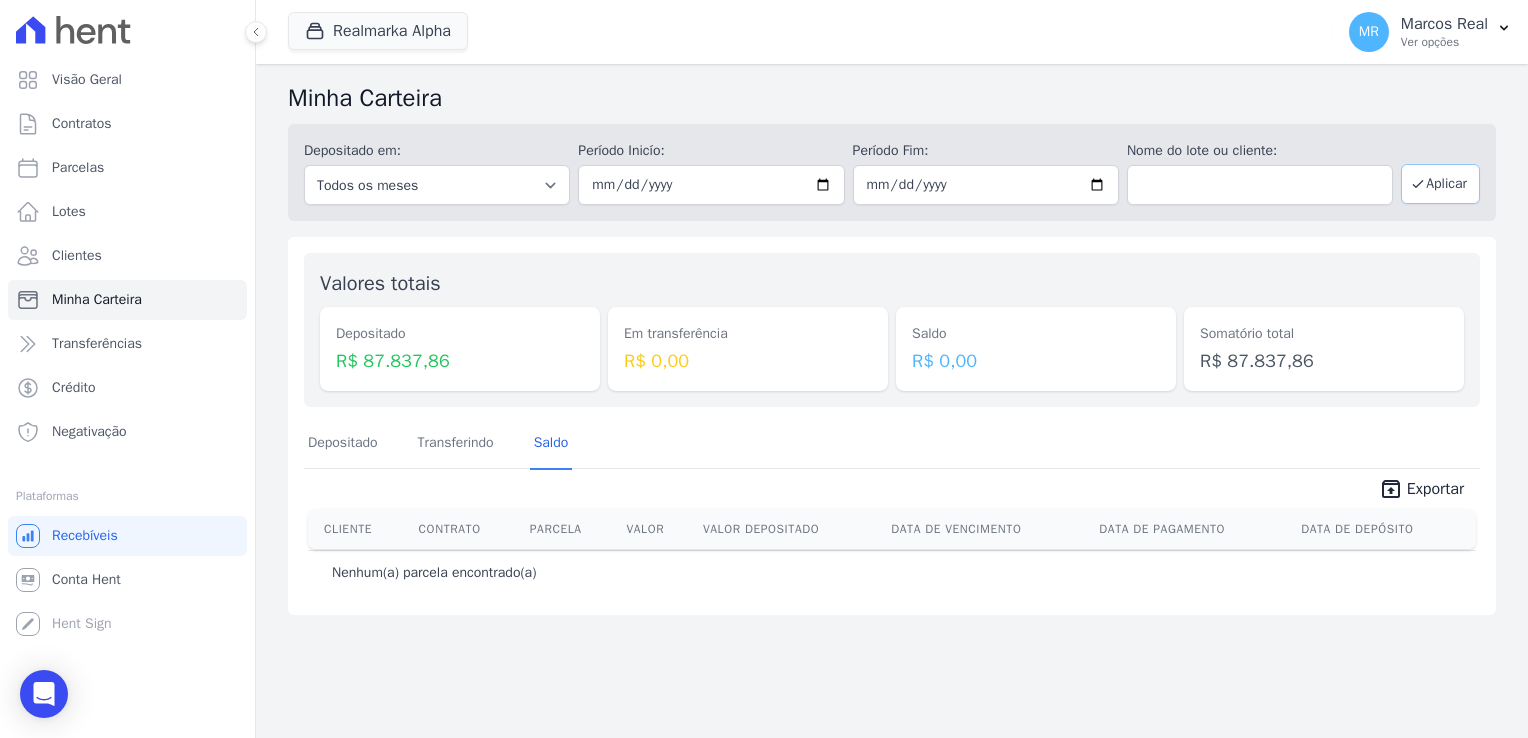 click on "Aplicar" at bounding box center (1440, 184) 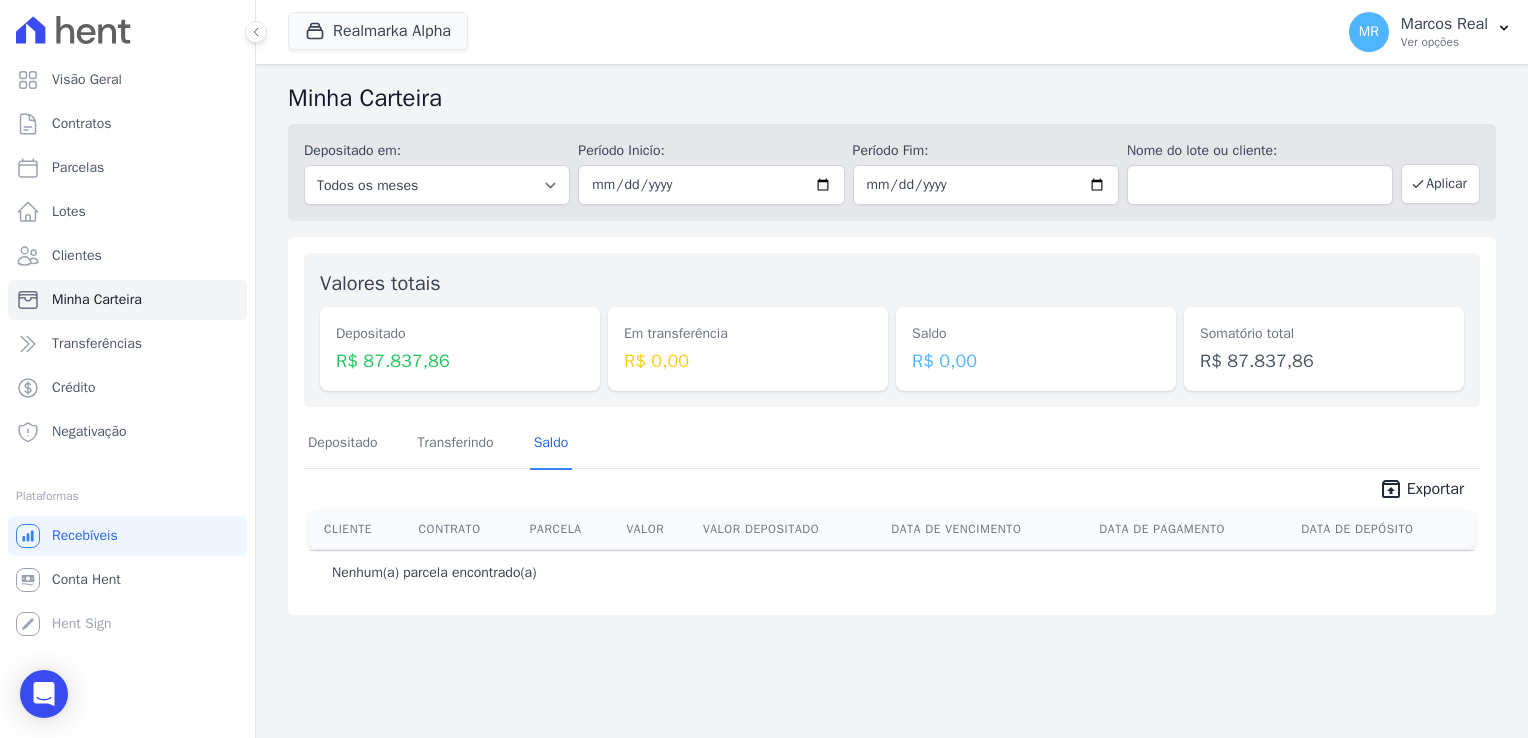 scroll, scrollTop: 0, scrollLeft: 0, axis: both 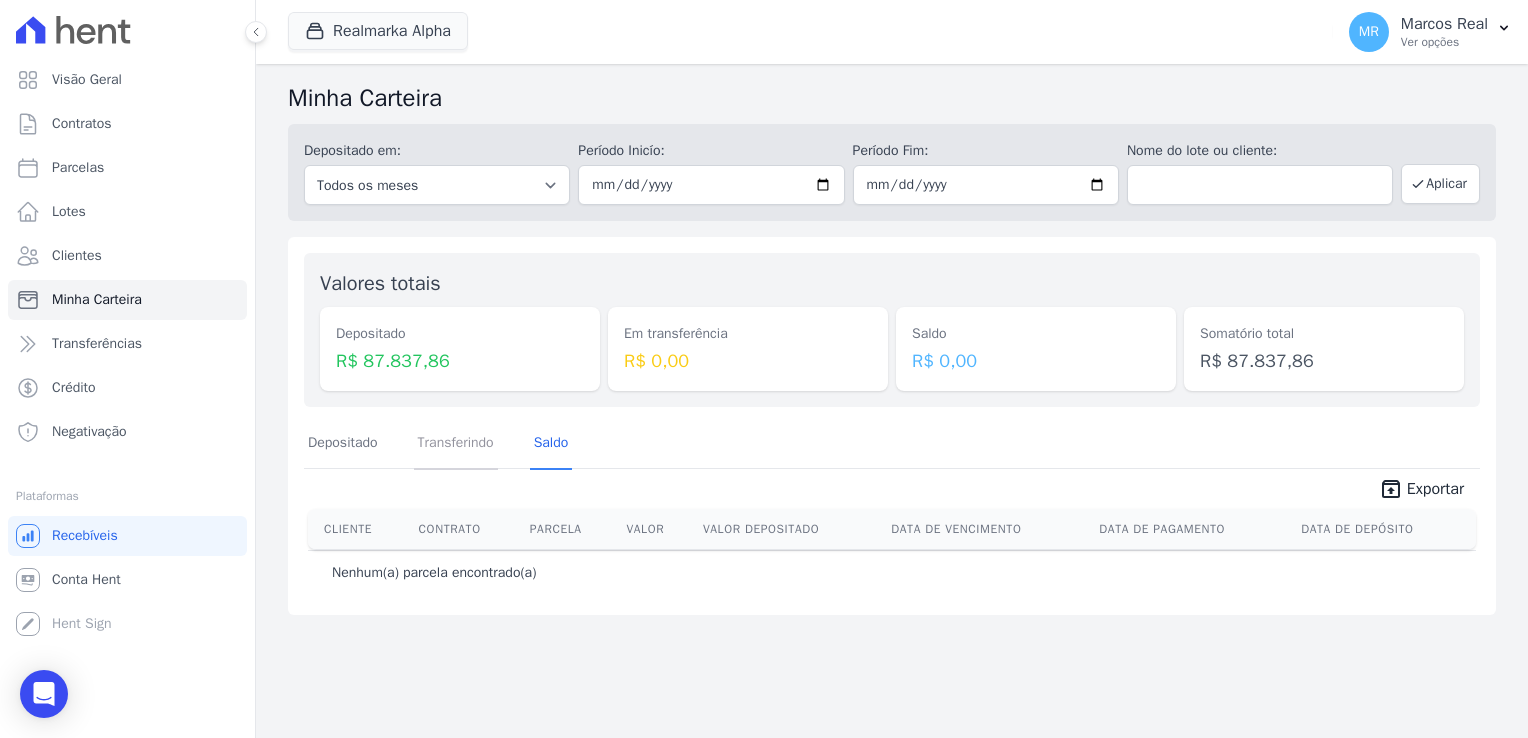 click on "Transferindo" at bounding box center (456, 444) 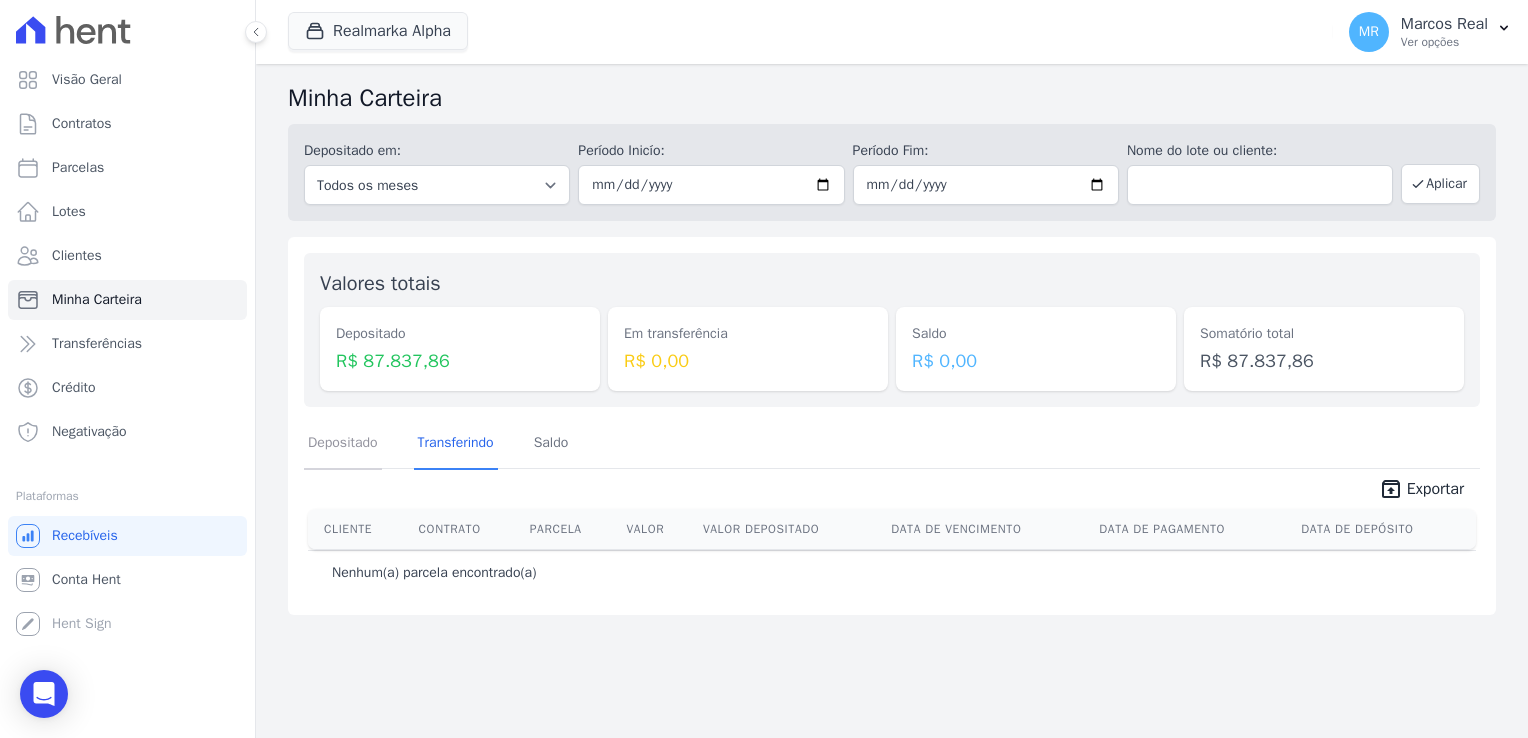 click on "Depositado" at bounding box center (343, 444) 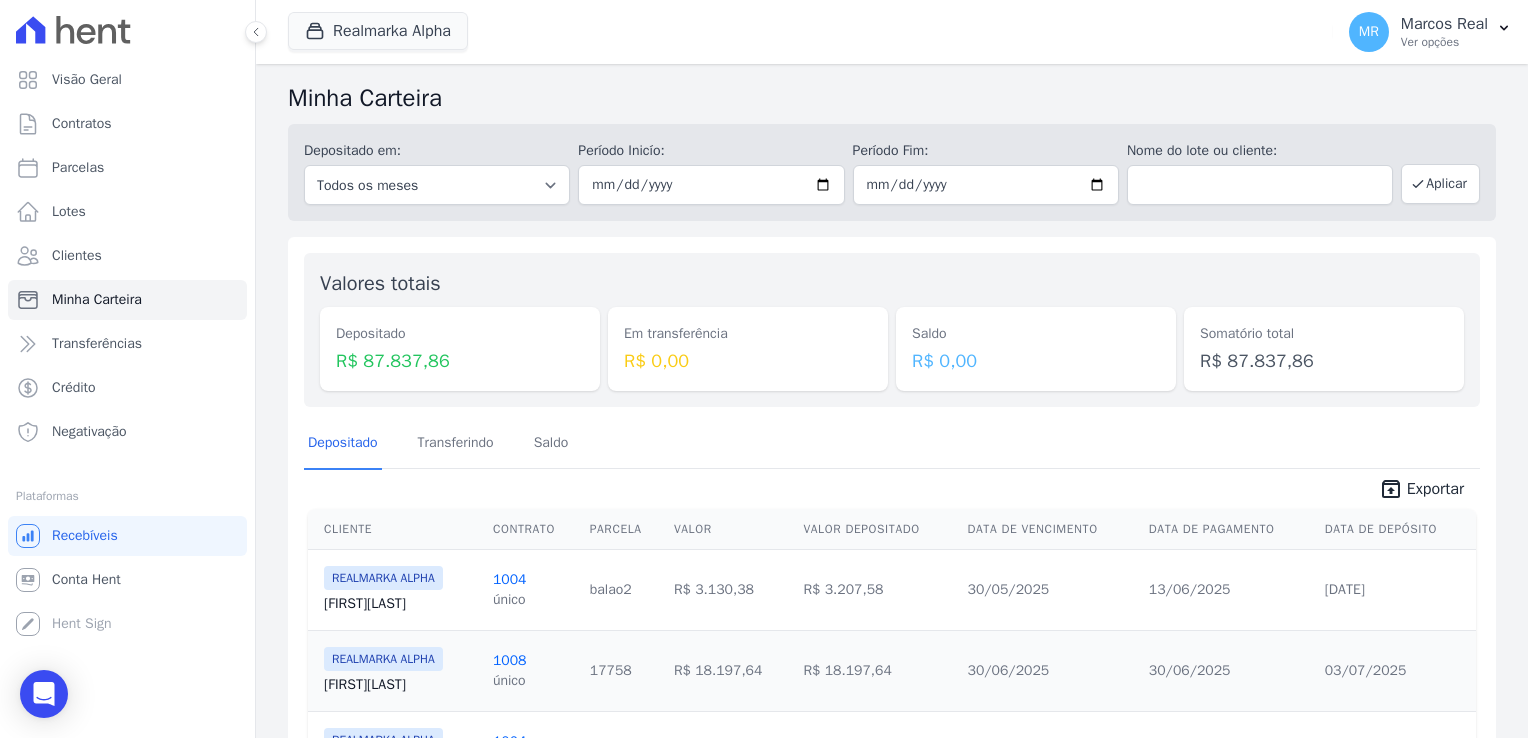 click on "Exportar" at bounding box center (1435, 489) 